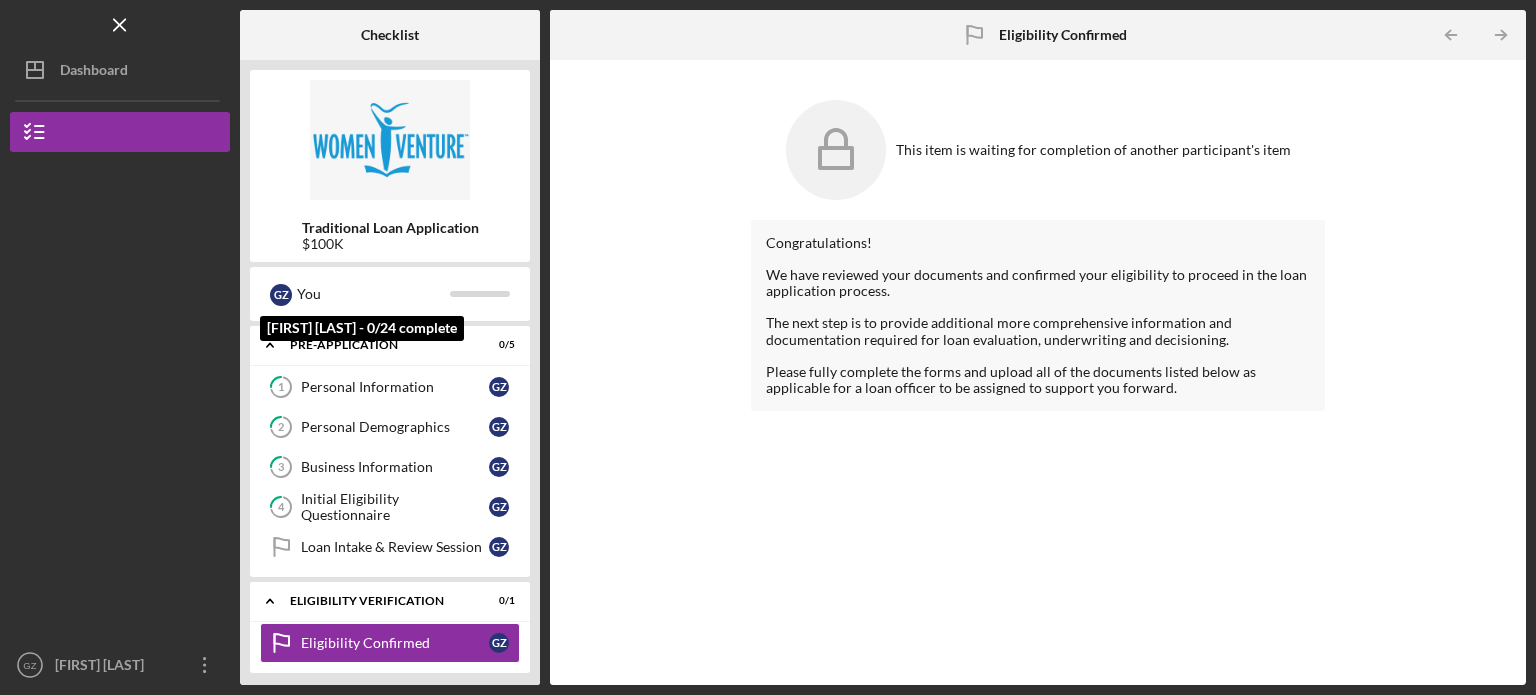 scroll, scrollTop: 0, scrollLeft: 0, axis: both 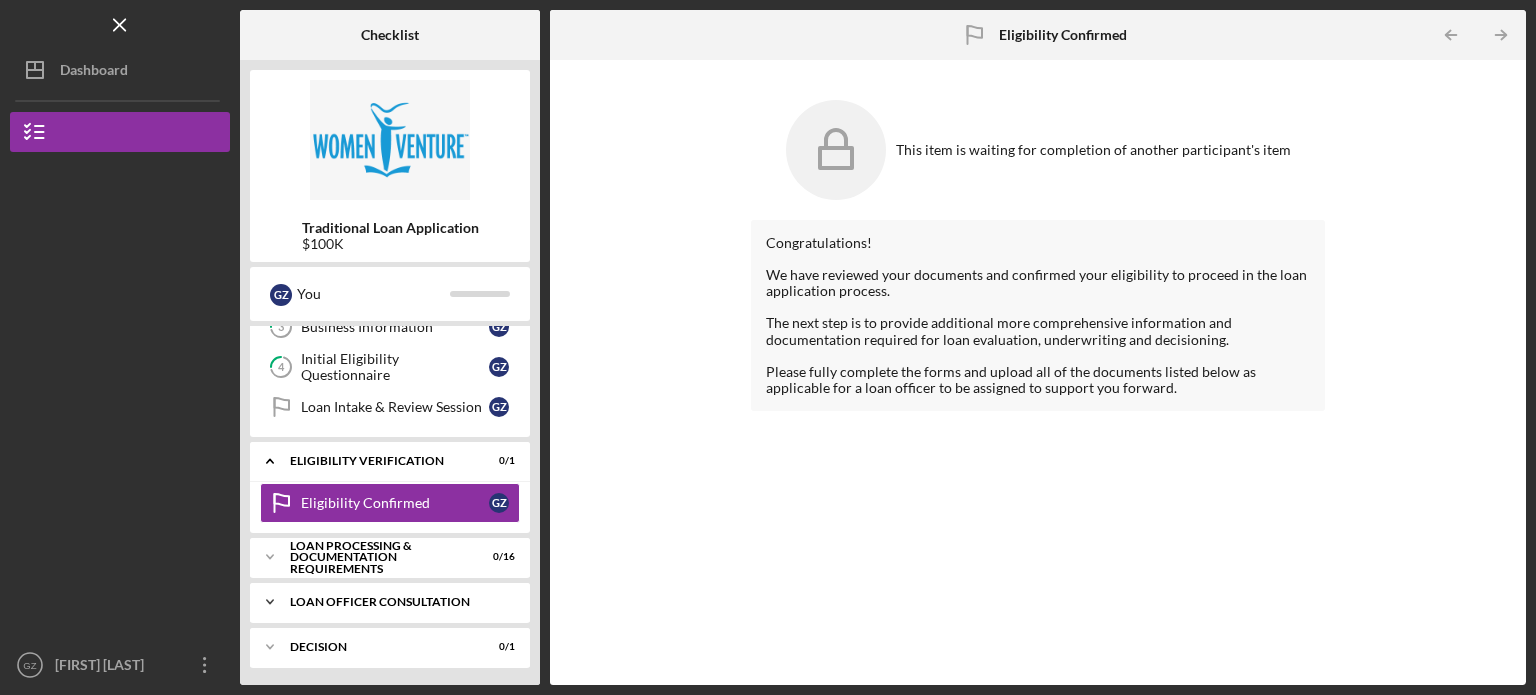 click on "Loan Officer Consultation" at bounding box center (397, 602) 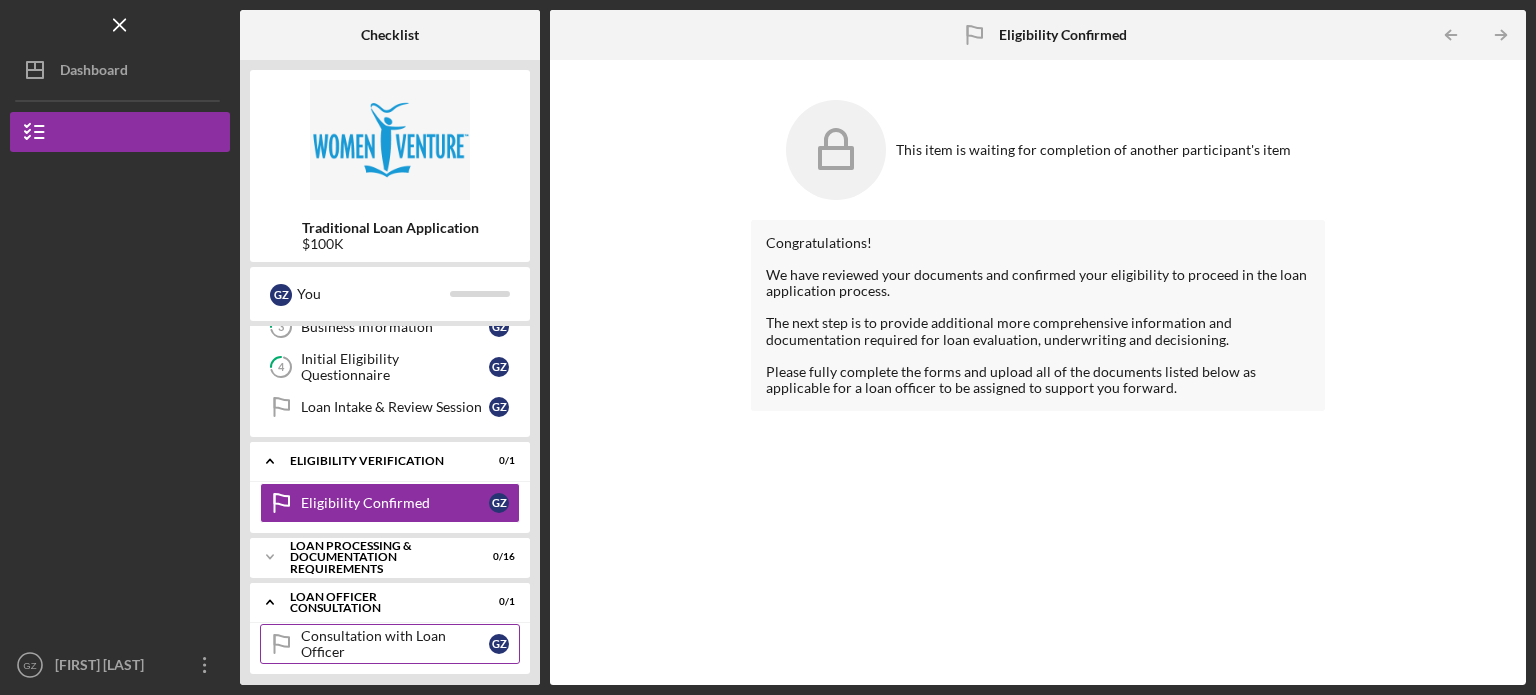 click on "Consultation with Loan Officer" at bounding box center [395, 644] 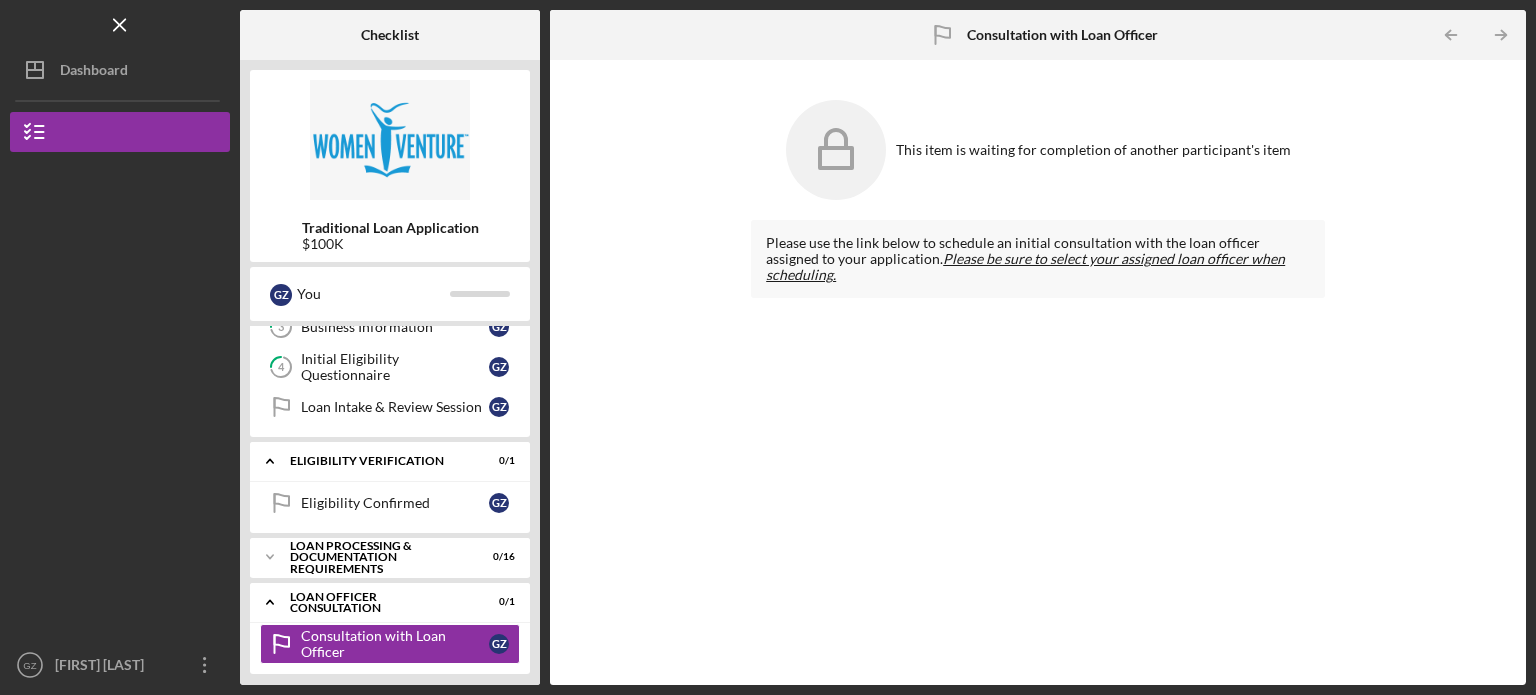 click at bounding box center [390, 140] 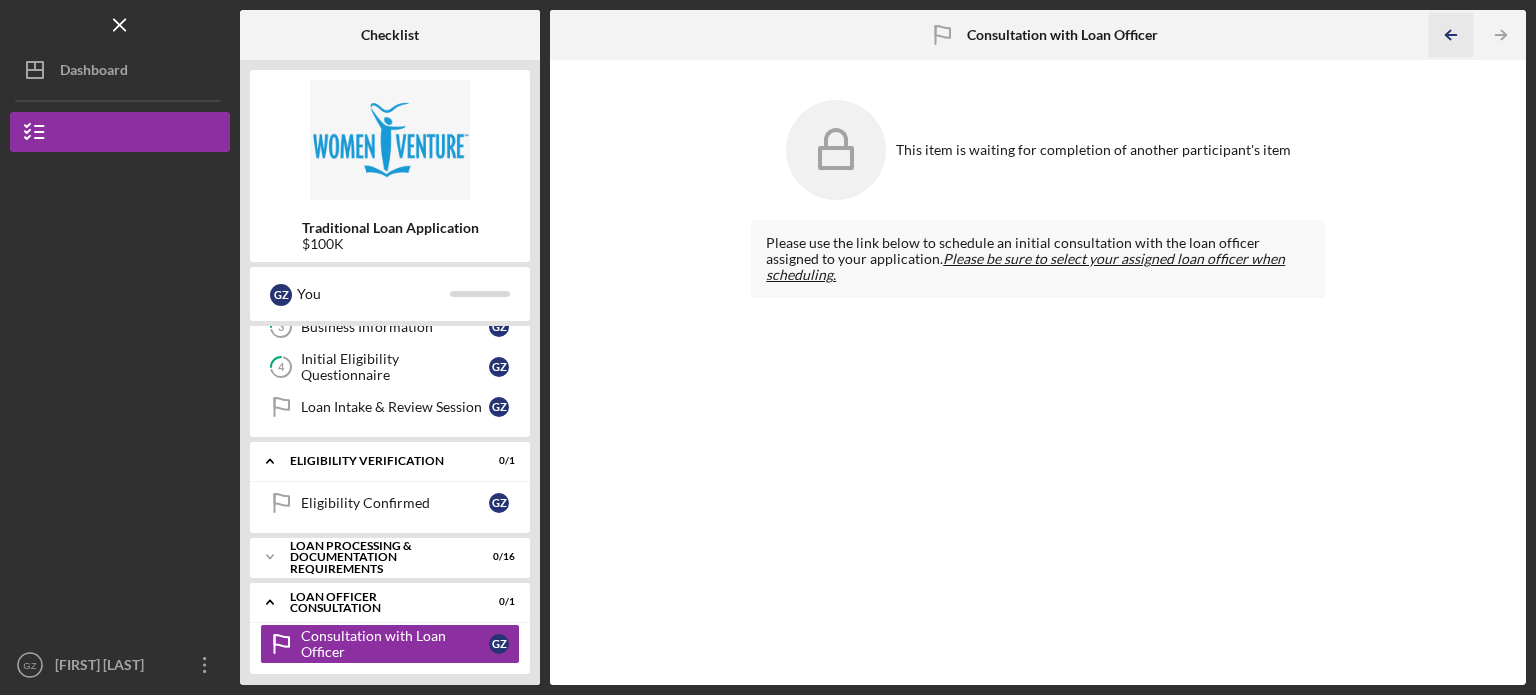 click 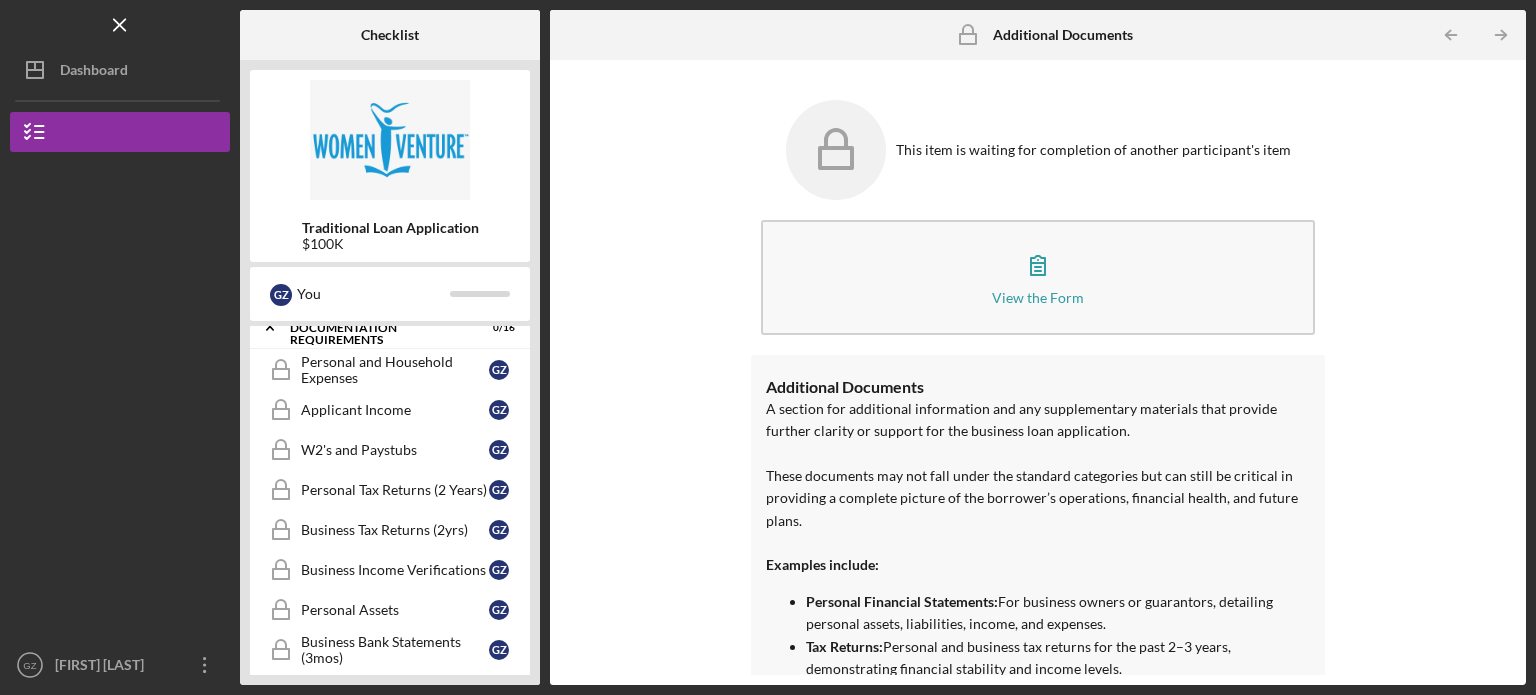 scroll, scrollTop: 0, scrollLeft: 0, axis: both 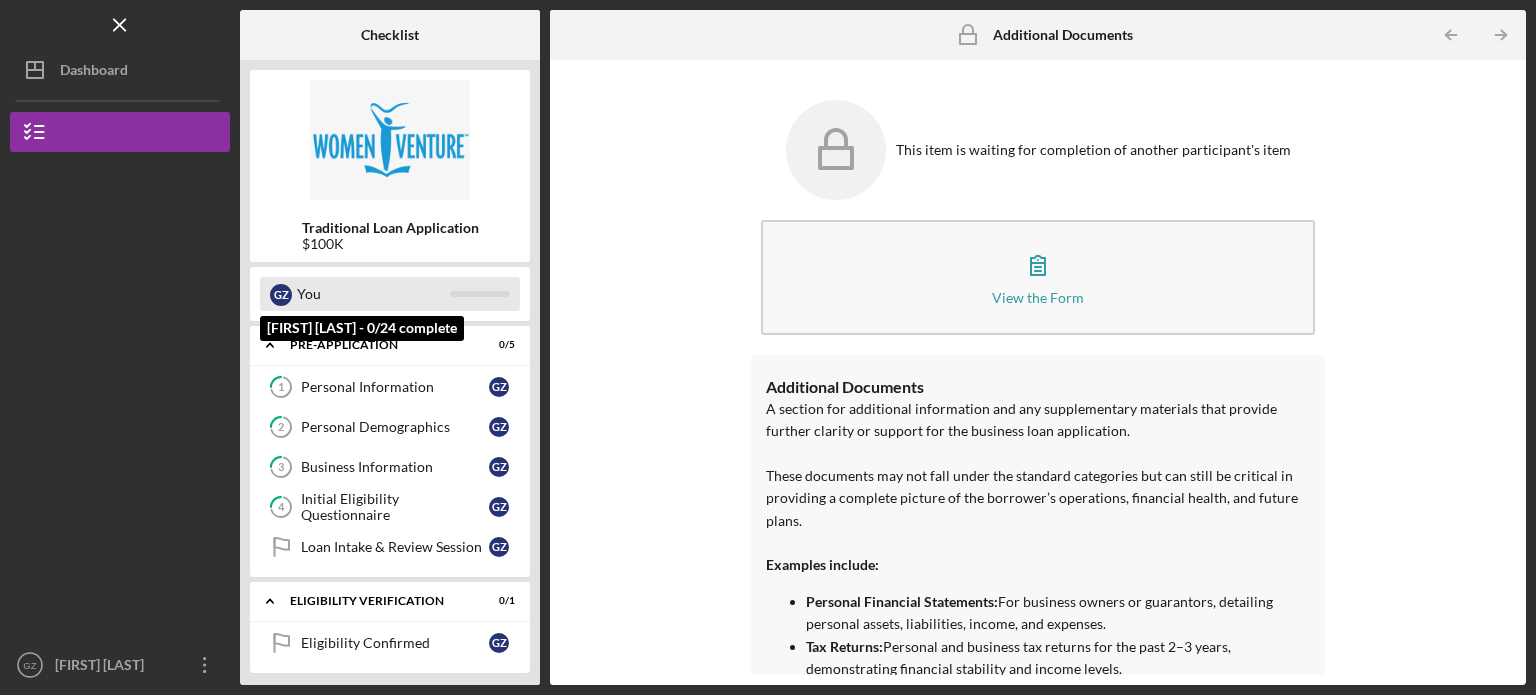 click on "You" at bounding box center (373, 294) 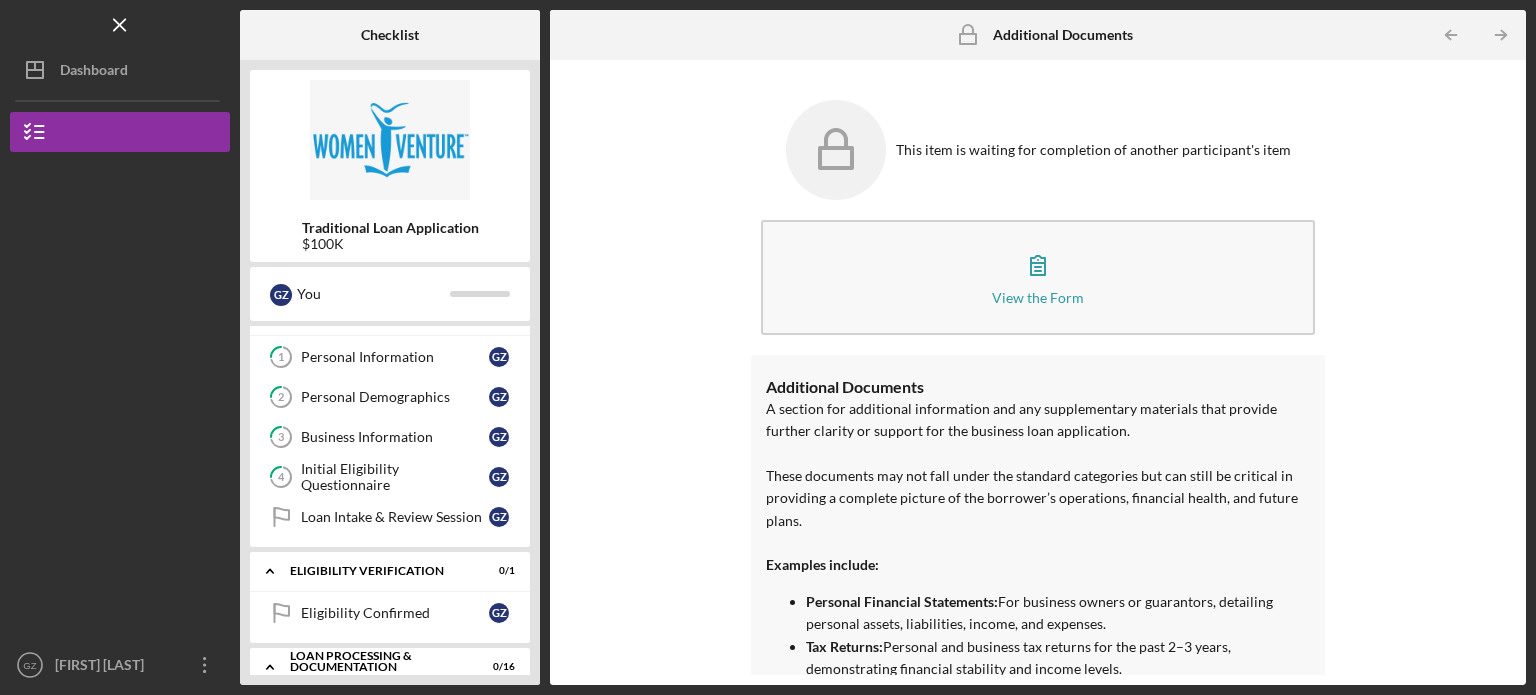 scroll, scrollTop: 0, scrollLeft: 0, axis: both 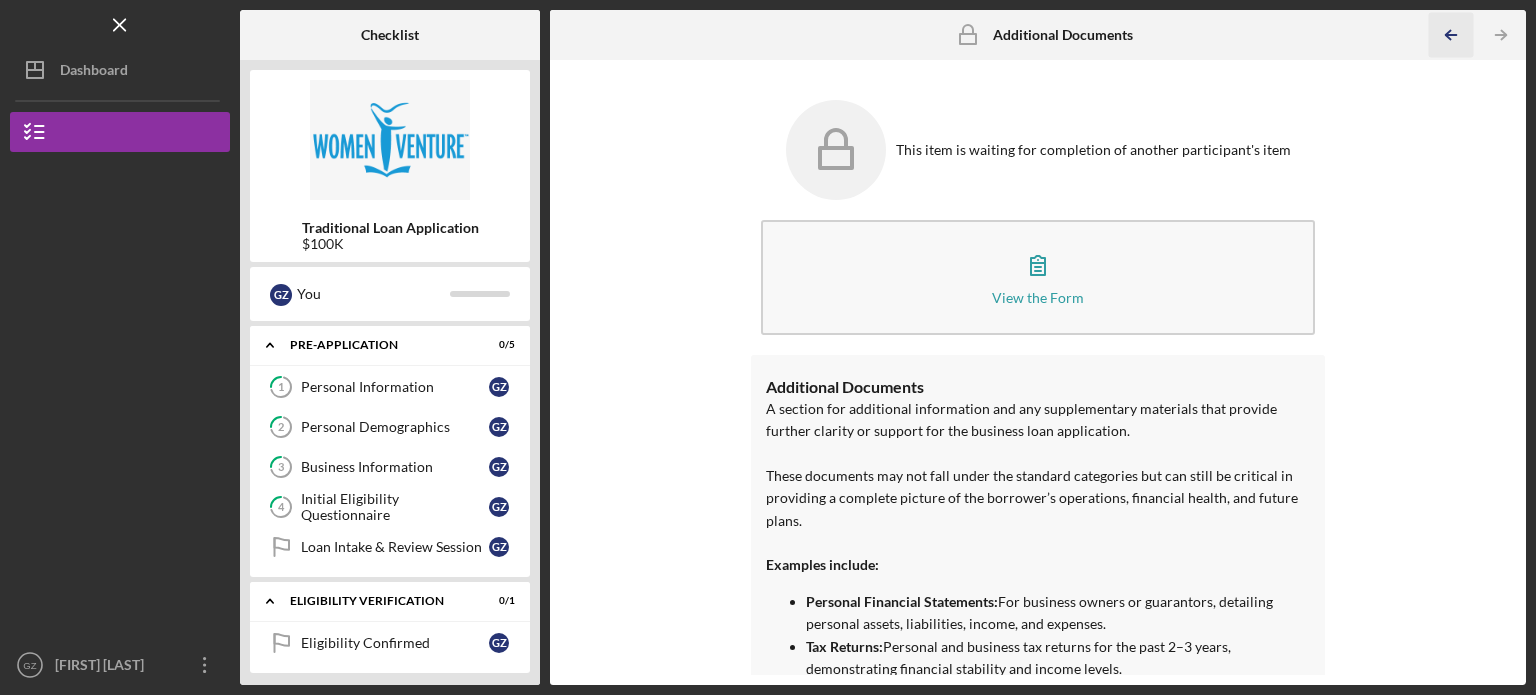 click on "Icon/Table Pagination Arrow" 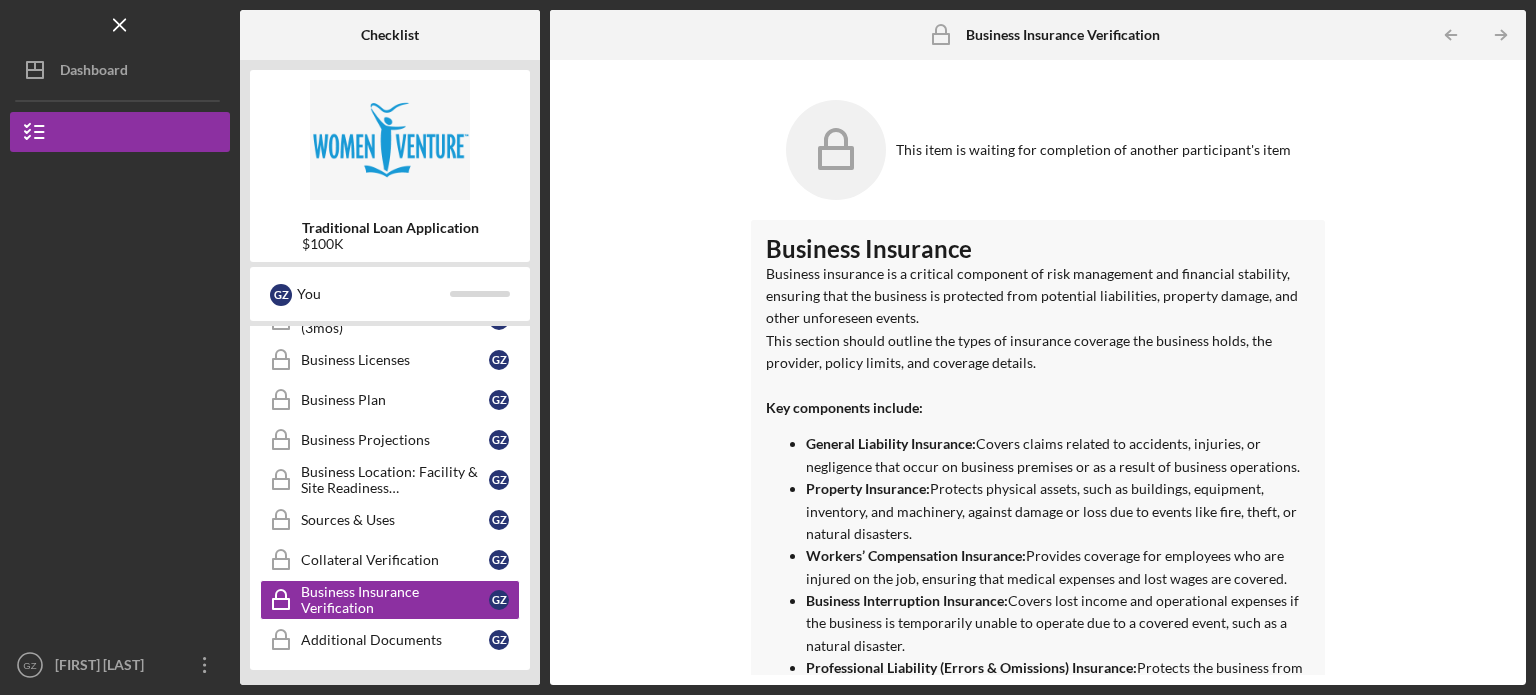 scroll, scrollTop: 789, scrollLeft: 0, axis: vertical 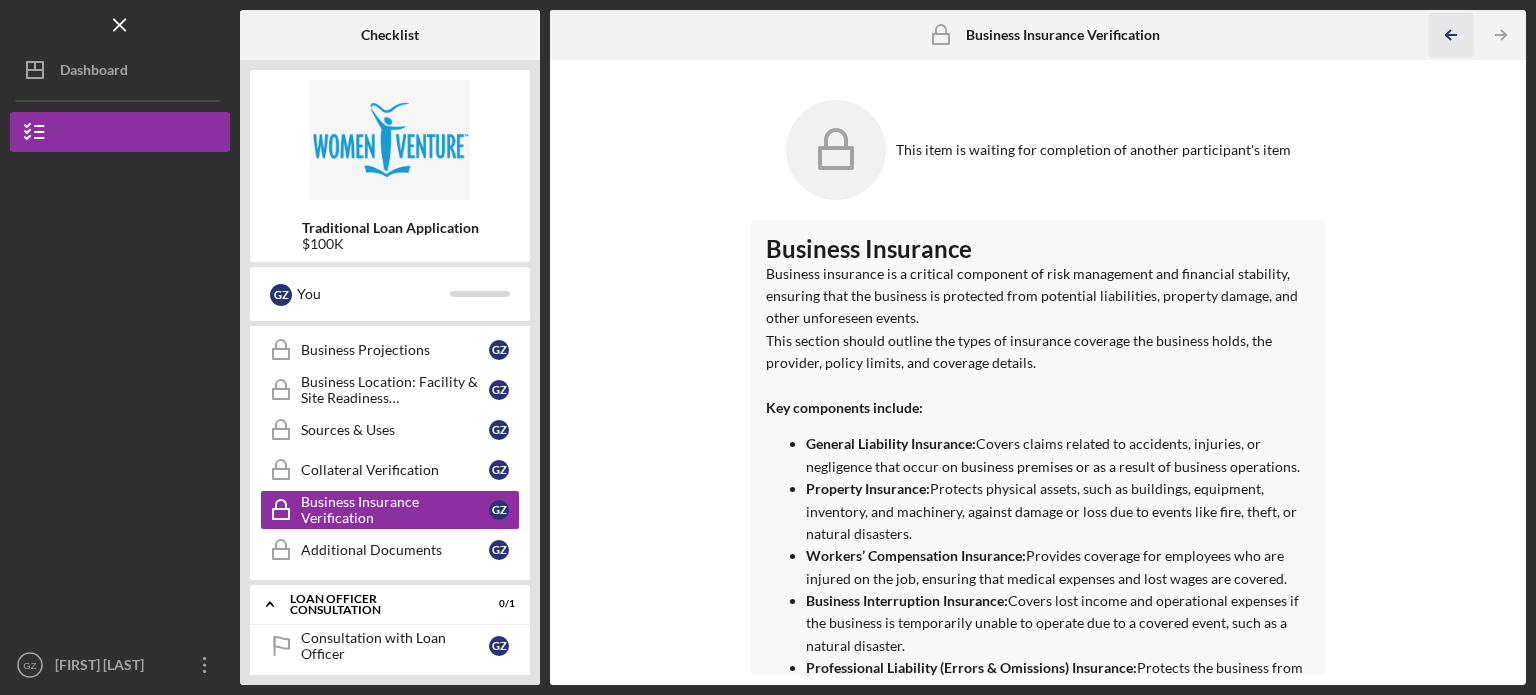 click on "Icon/Table Pagination Arrow" 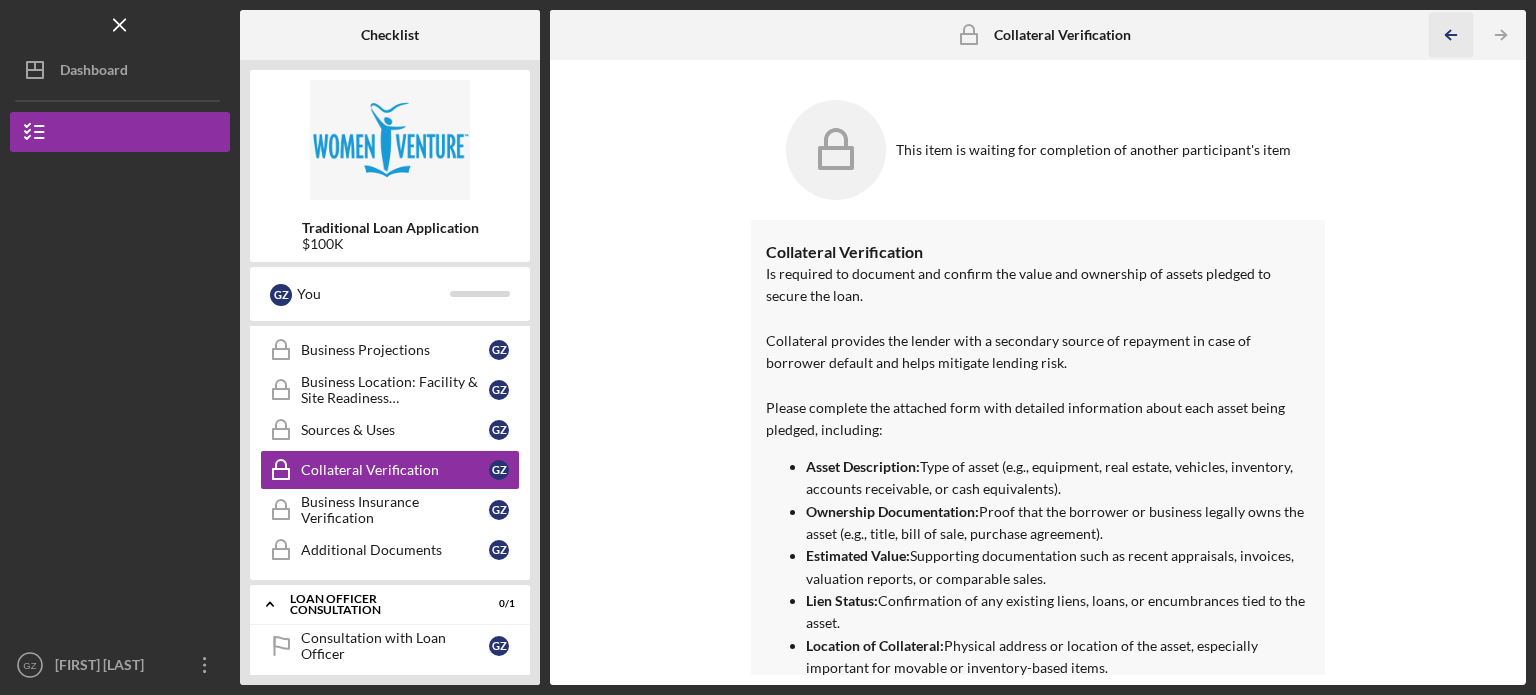 click on "Icon/Table Pagination Arrow" 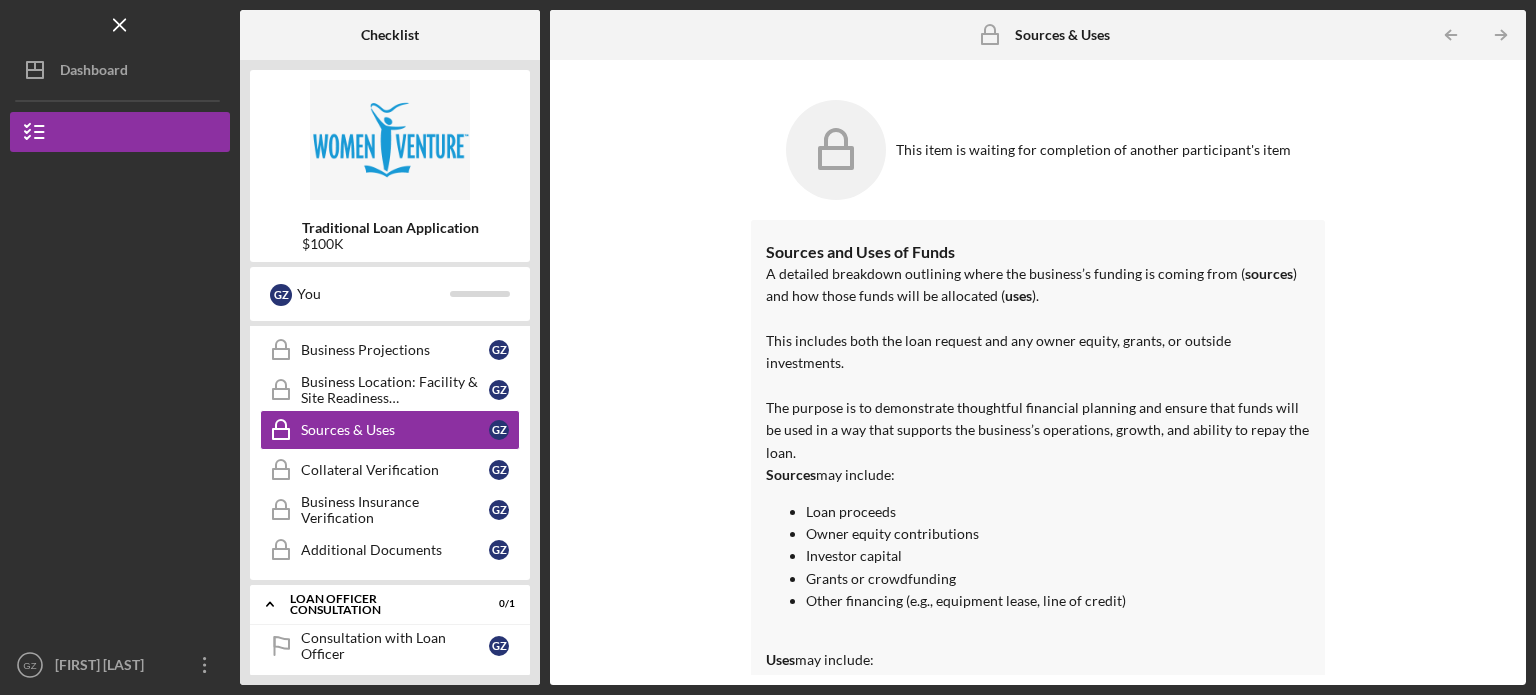 click on "Icon/Table Pagination Arrow" 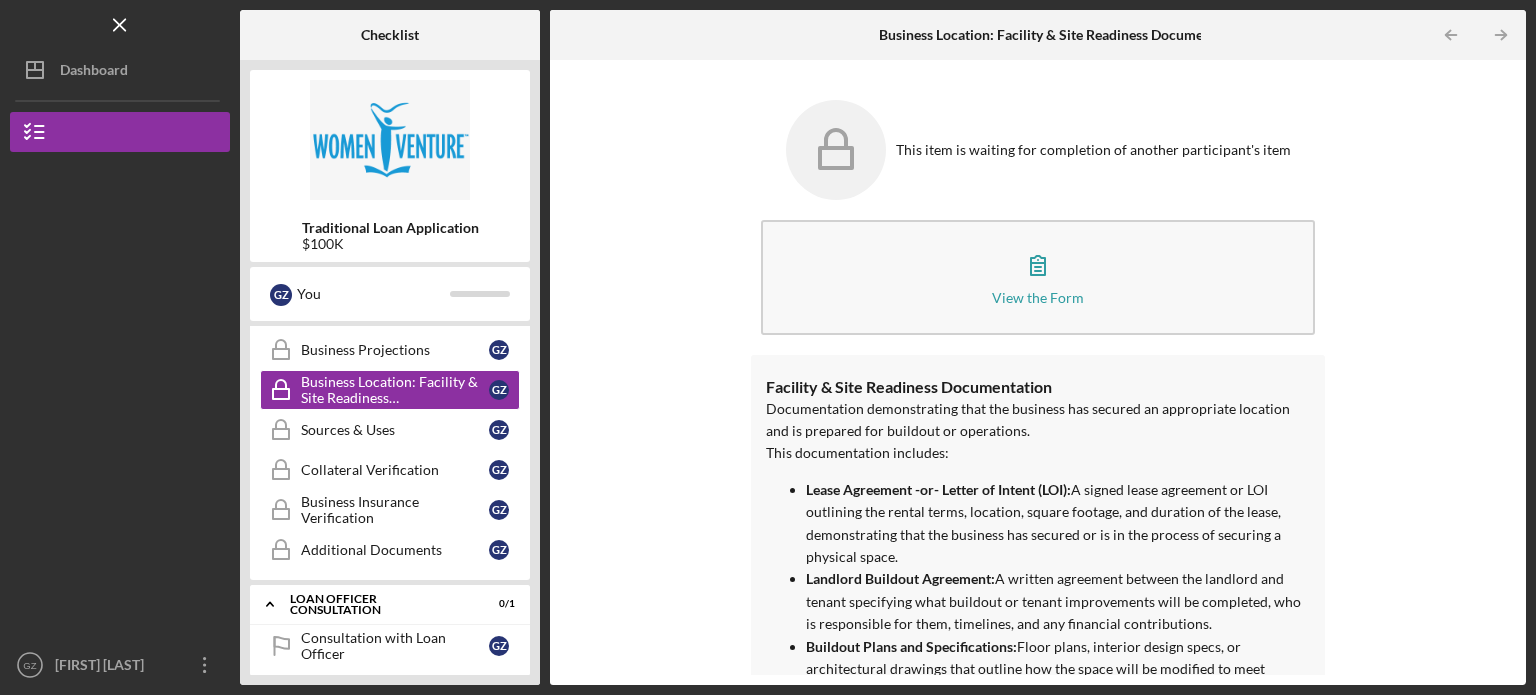 click on "Icon/Table Pagination Arrow" 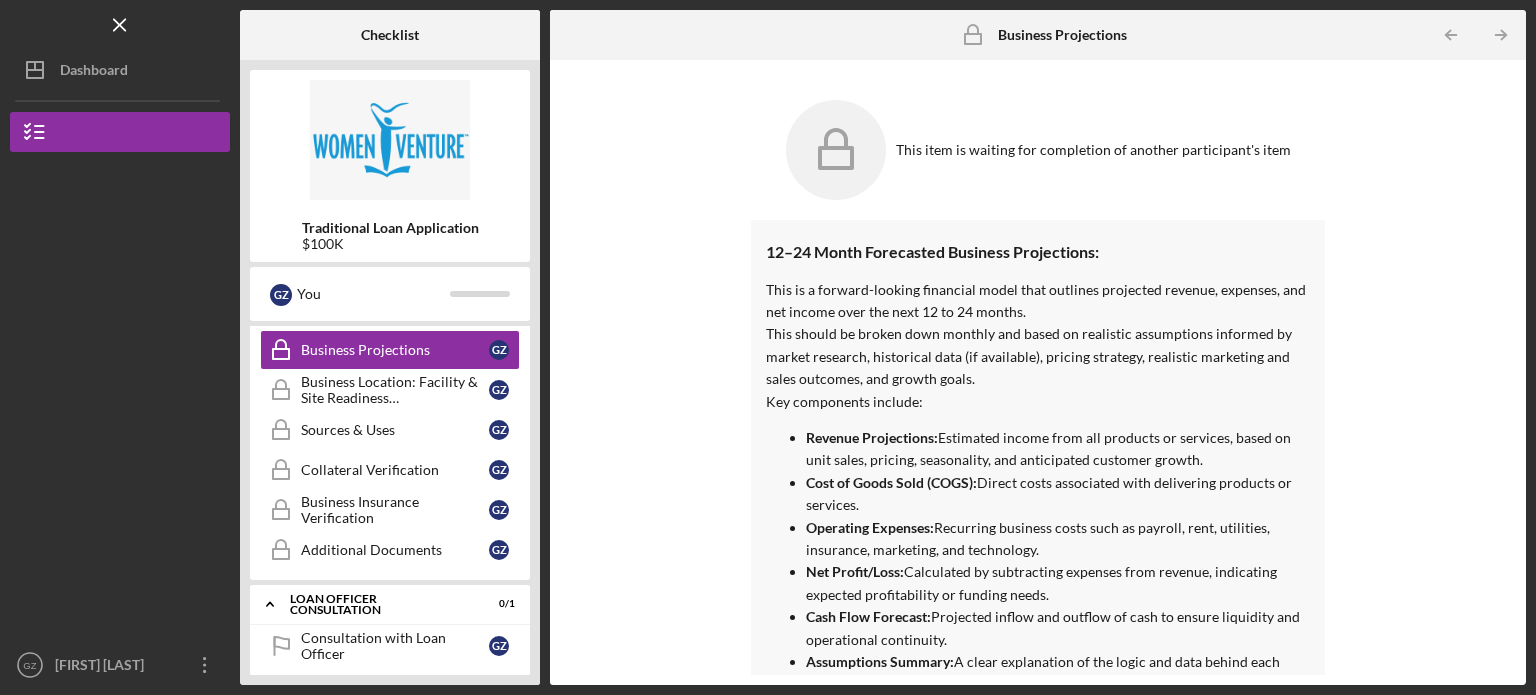 click on "Icon/Table Pagination Arrow" 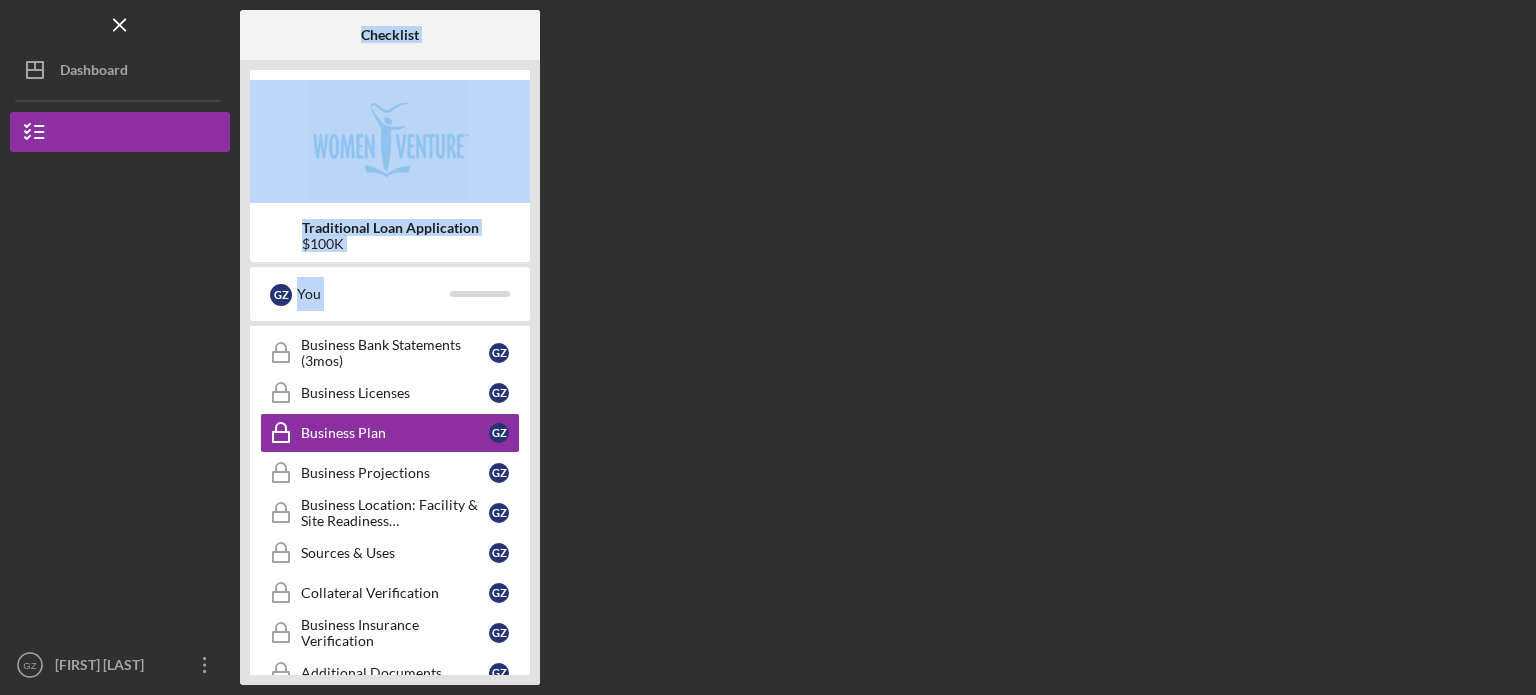 click on "Checklist Traditional Loan Application $100K G Z You Icon/Expander Pre-Application 0 / 5 1 Personal Information G Z 2 Personal Demographics G Z 3 Business Information G Z 4 Initial Eligibility Questionnaire G Z Loan Intake & Review Session Loan Intake & Review Session G Z Icon/Expander Eligibility Verification 0 / 1 Eligibility Confirmed Eligibility Confirmed G Z Icon/Expander Loan Processing & Documentation Requirements 0 / 16 Personal and Household Expenses  Personal and Household Expenses  G Z Applicant Income Applicant Income G Z W2's and Paystubs W2's and Paystubs G Z Personal Tax Returns (2 Years) Personal Tax Returns (2 Years) G Z Business Tax Returns (2yrs) Business Tax Returns (2yrs) G Z Business Income Verifications  Business Income Verifications  G Z Personal Assets Personal Assets G Z Business Bank Statements (3mos) Business Bank Statements (3mos) G Z Business Licenses Business Licenses G Z Business Plan Business Plan G Z Business Projections Business Projections G Z G Z Sources & Uses  G Z G Z G" at bounding box center (883, 347) 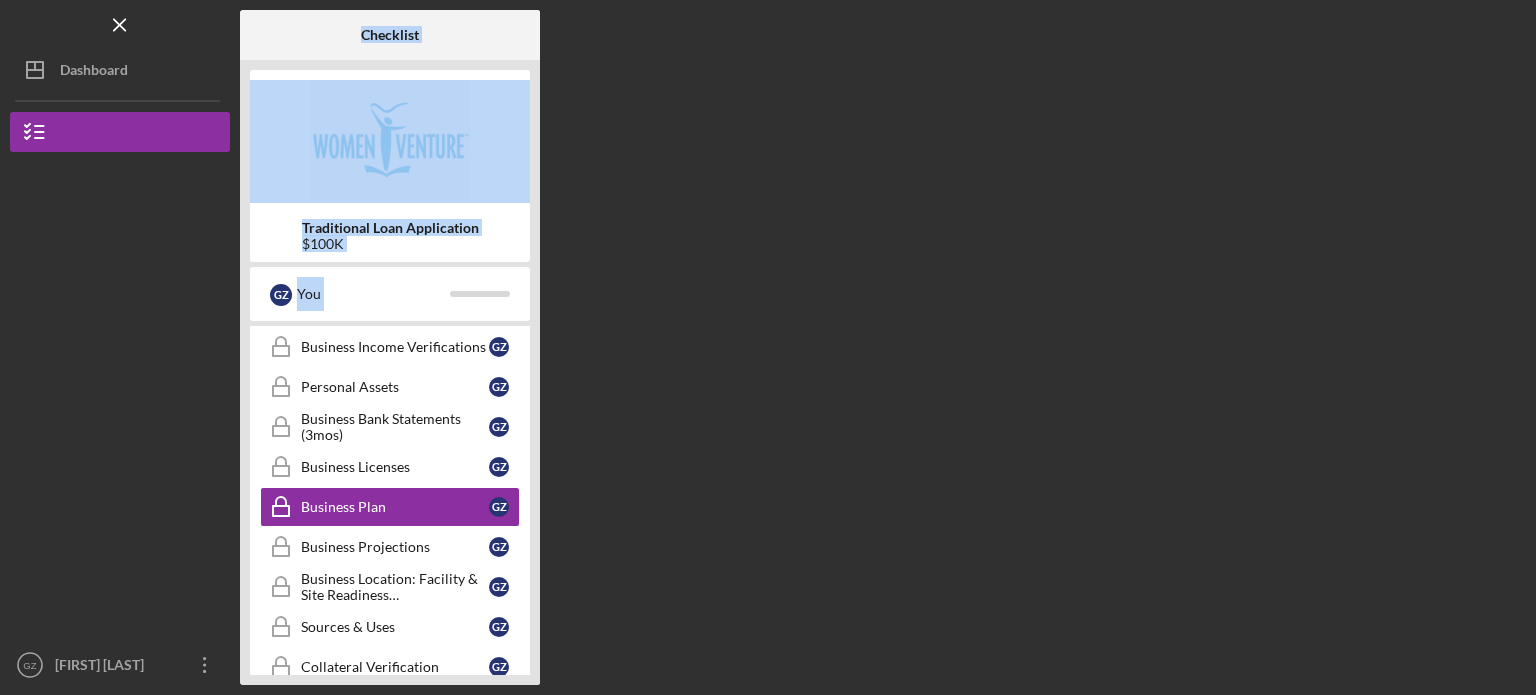 scroll, scrollTop: 592, scrollLeft: 0, axis: vertical 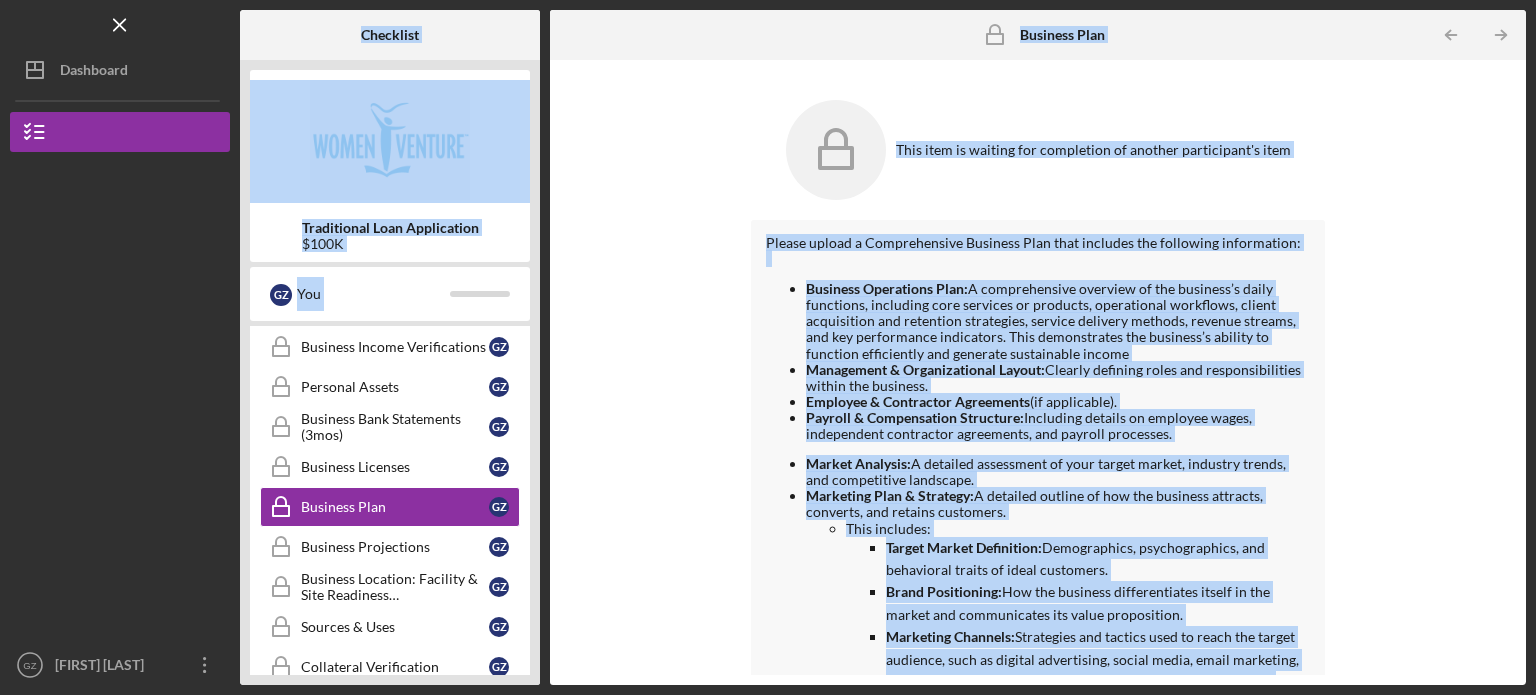 click on "Icon/Table Pagination Arrow" 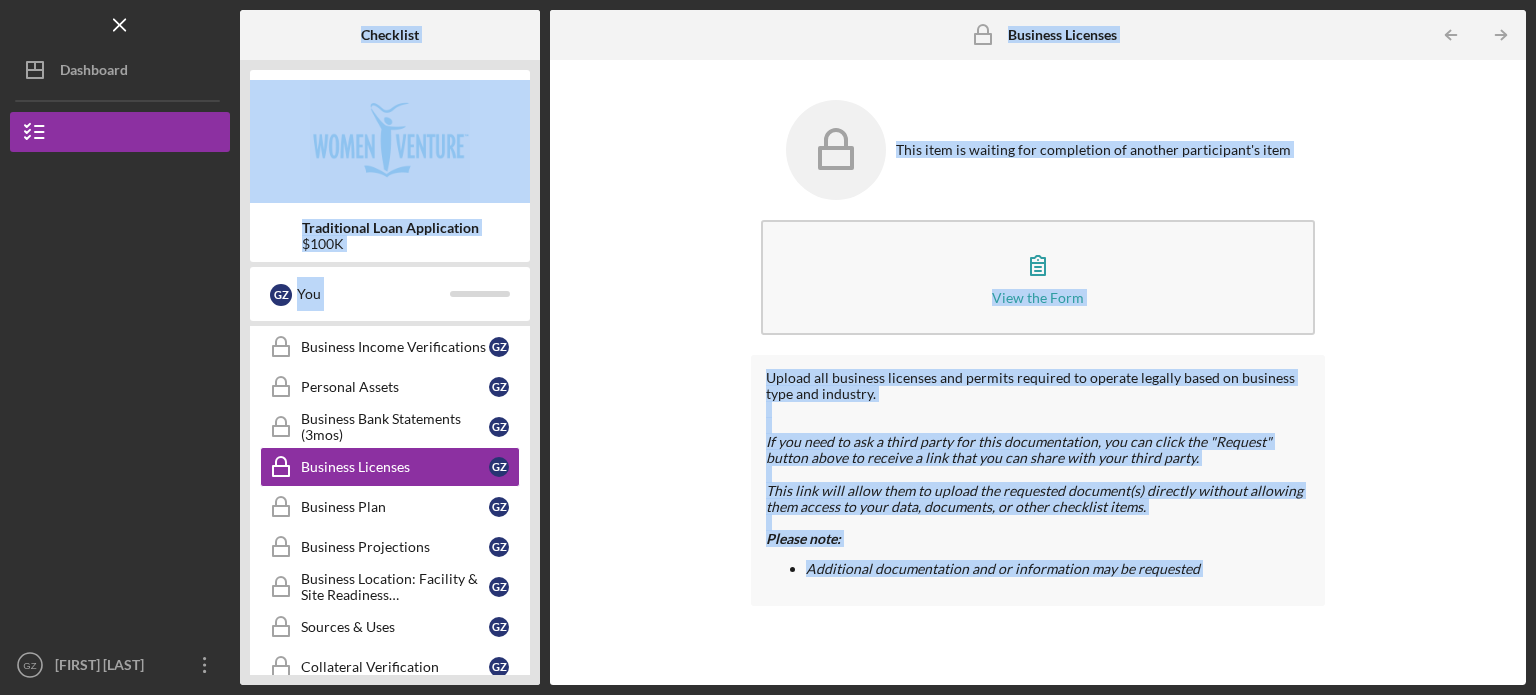 click on "Icon/Table Pagination Arrow" 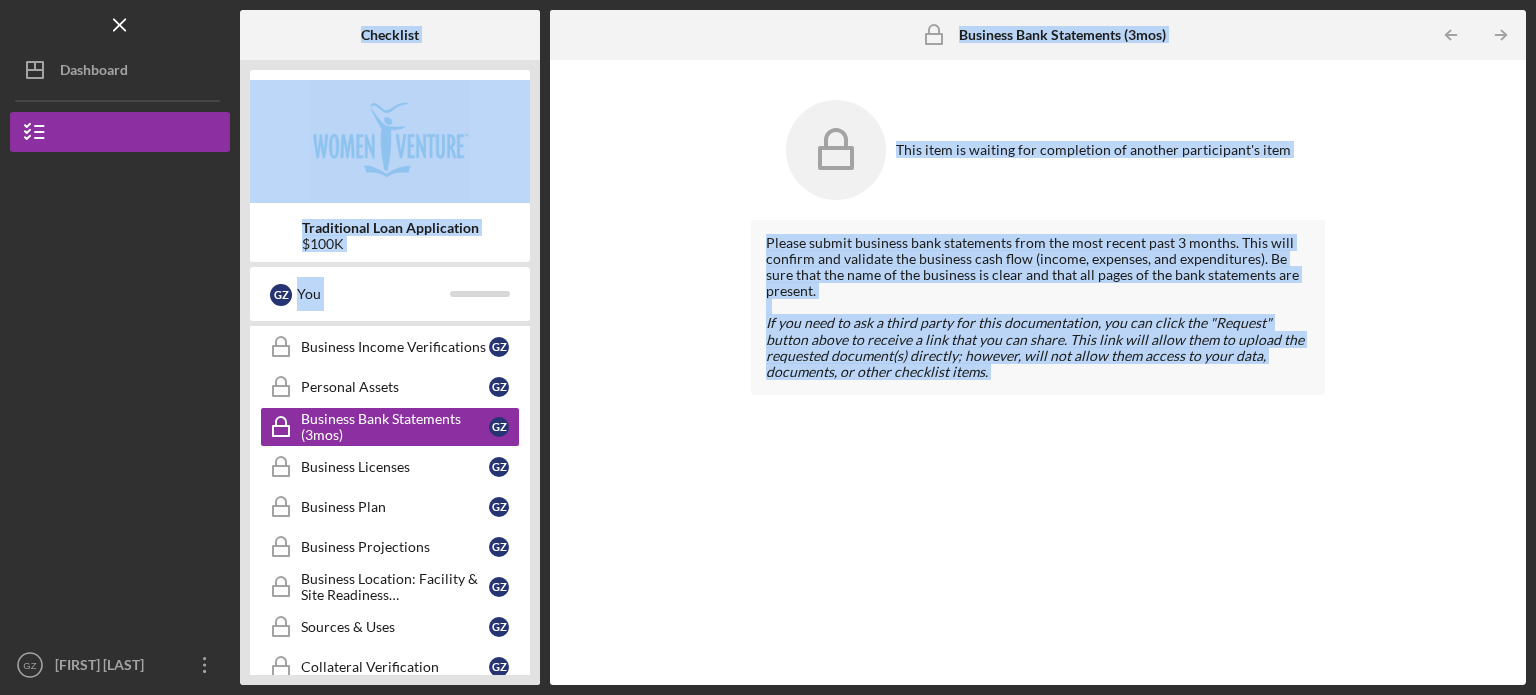 click on "Icon/Table Pagination Arrow" 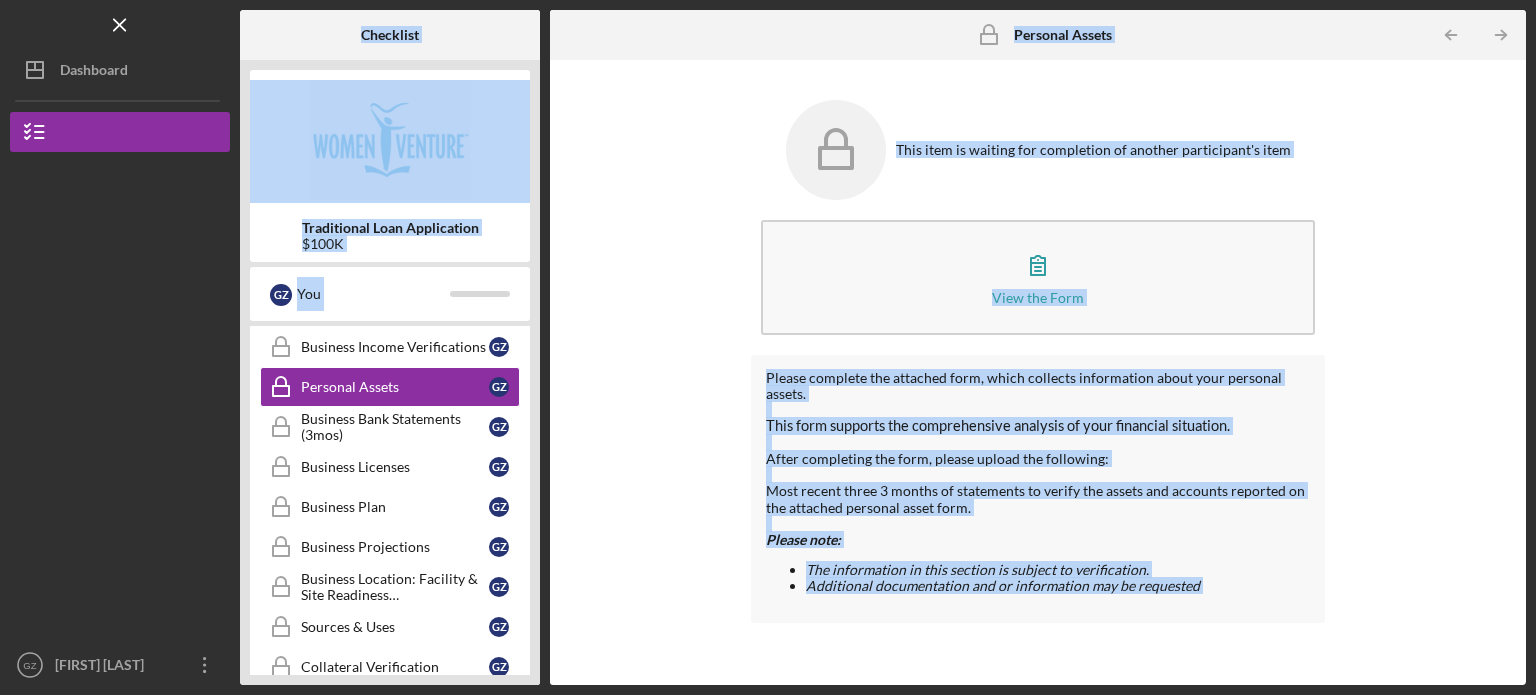 click on "Icon/Table Pagination Arrow" 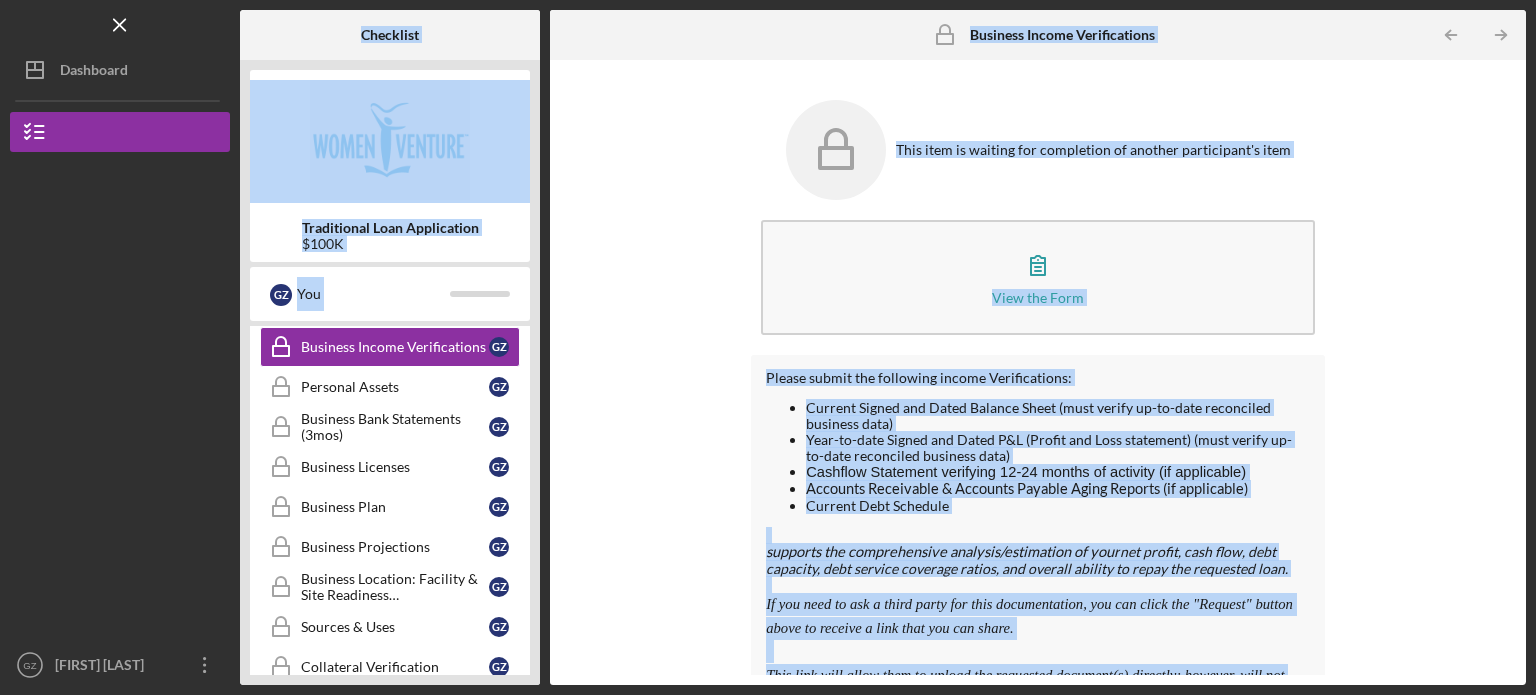 click on "Icon/Table Pagination Arrow" 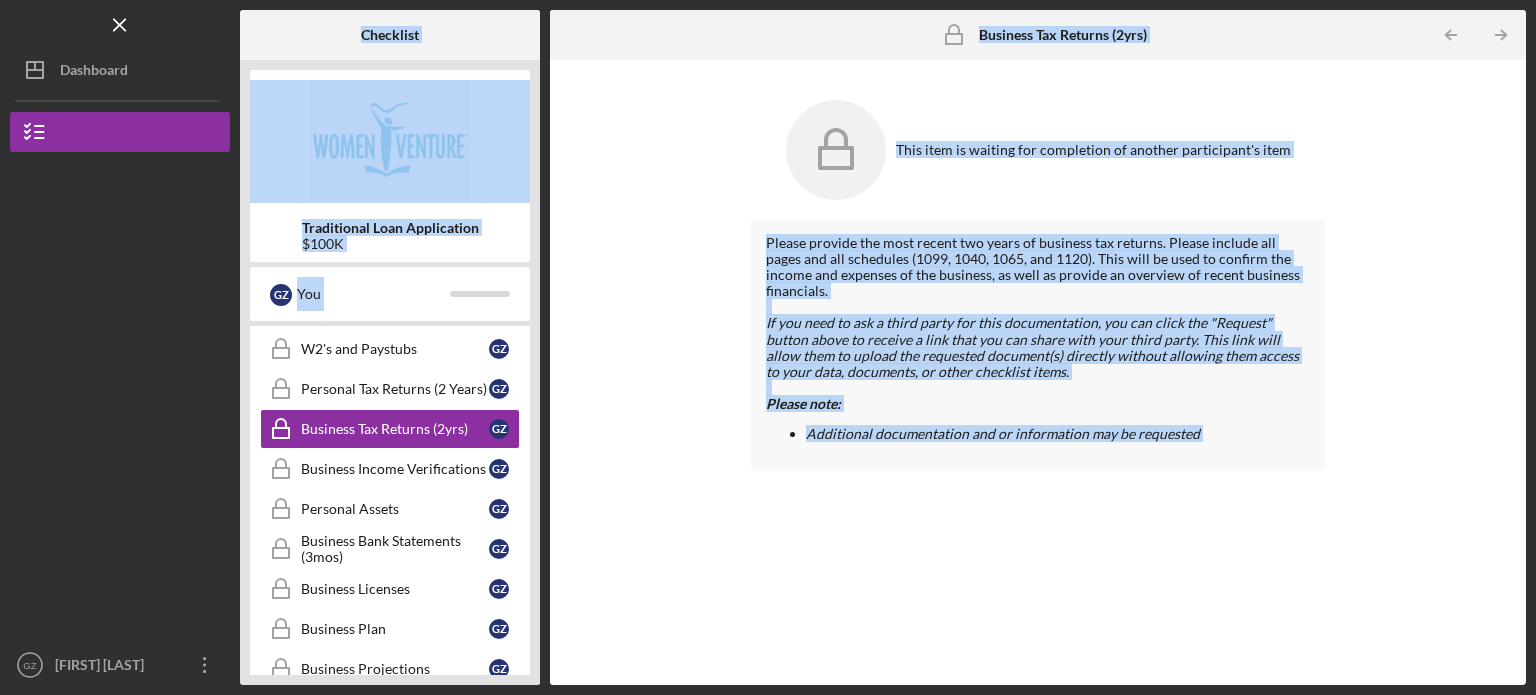 click on "Icon/Table Pagination Arrow" 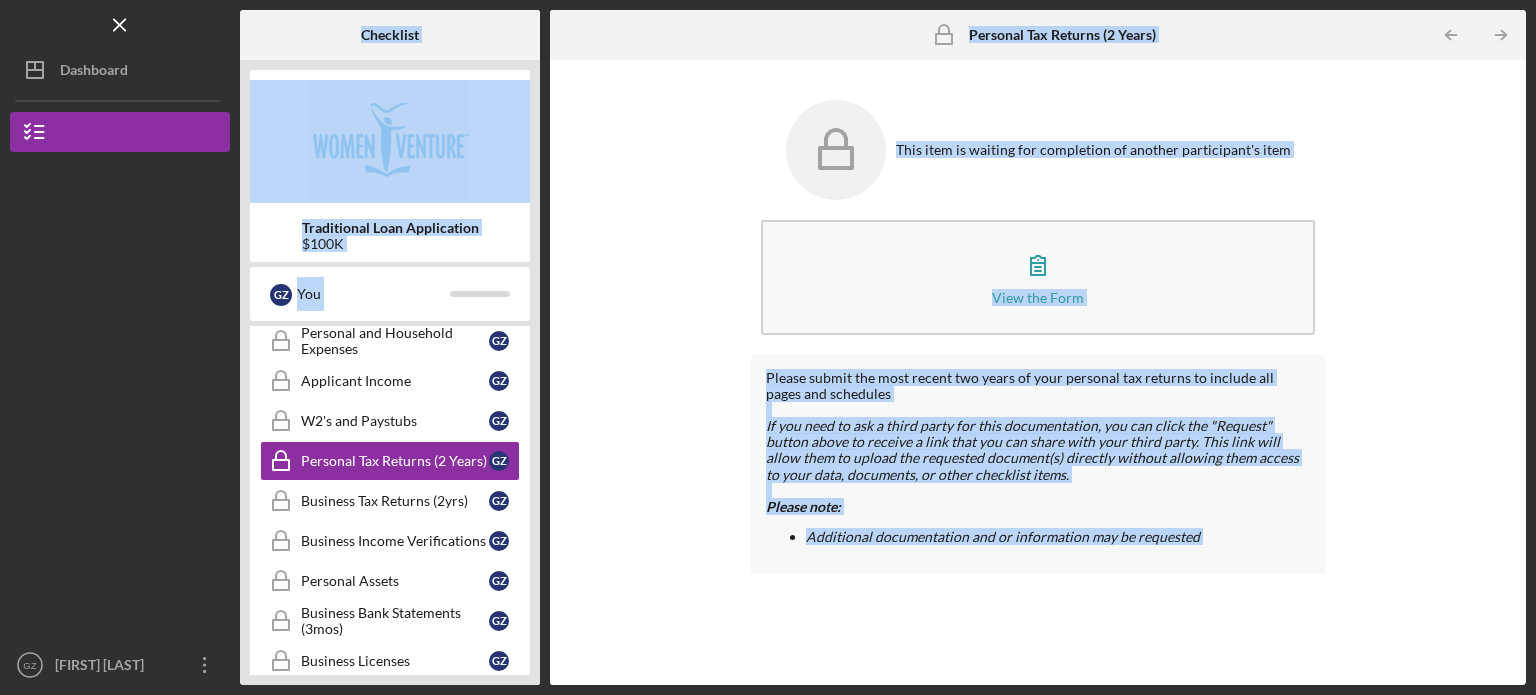 scroll, scrollTop: 393, scrollLeft: 0, axis: vertical 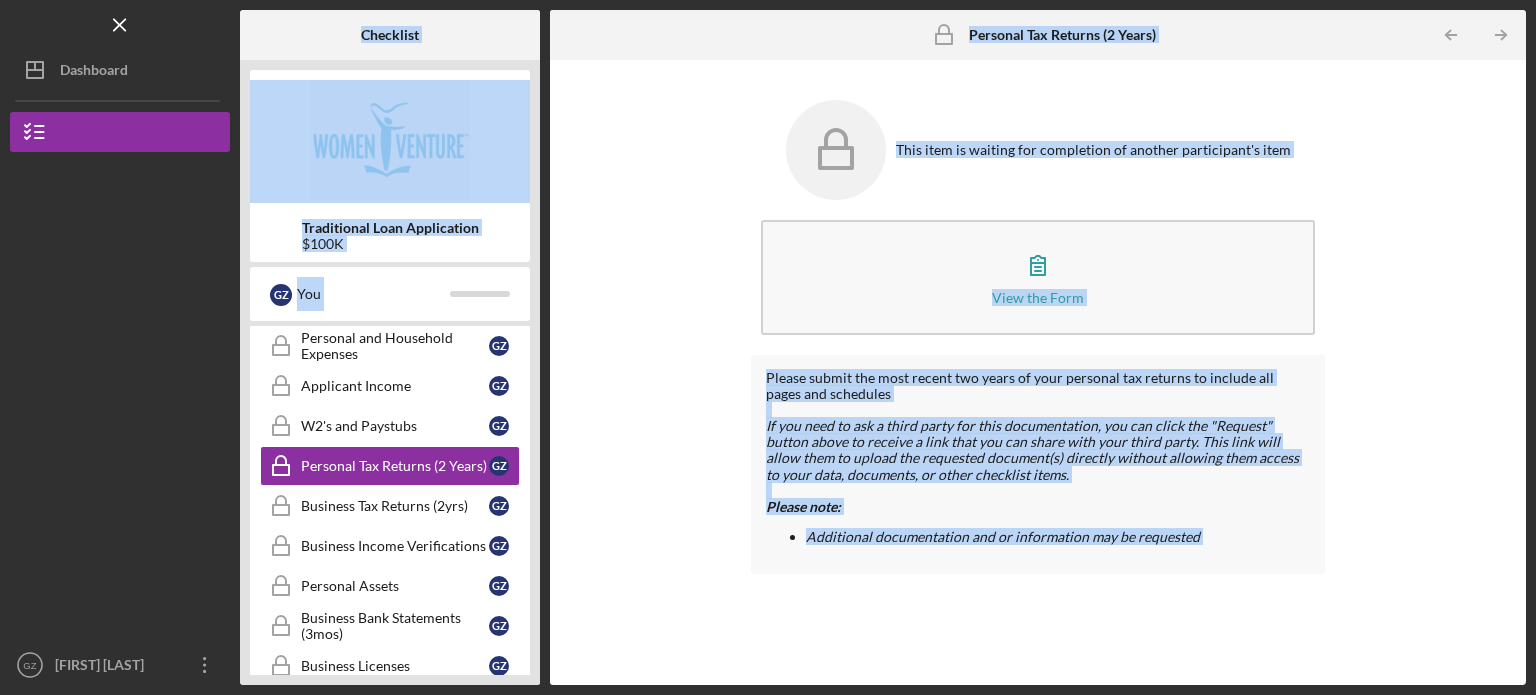 click on "Icon/Table Pagination Arrow" 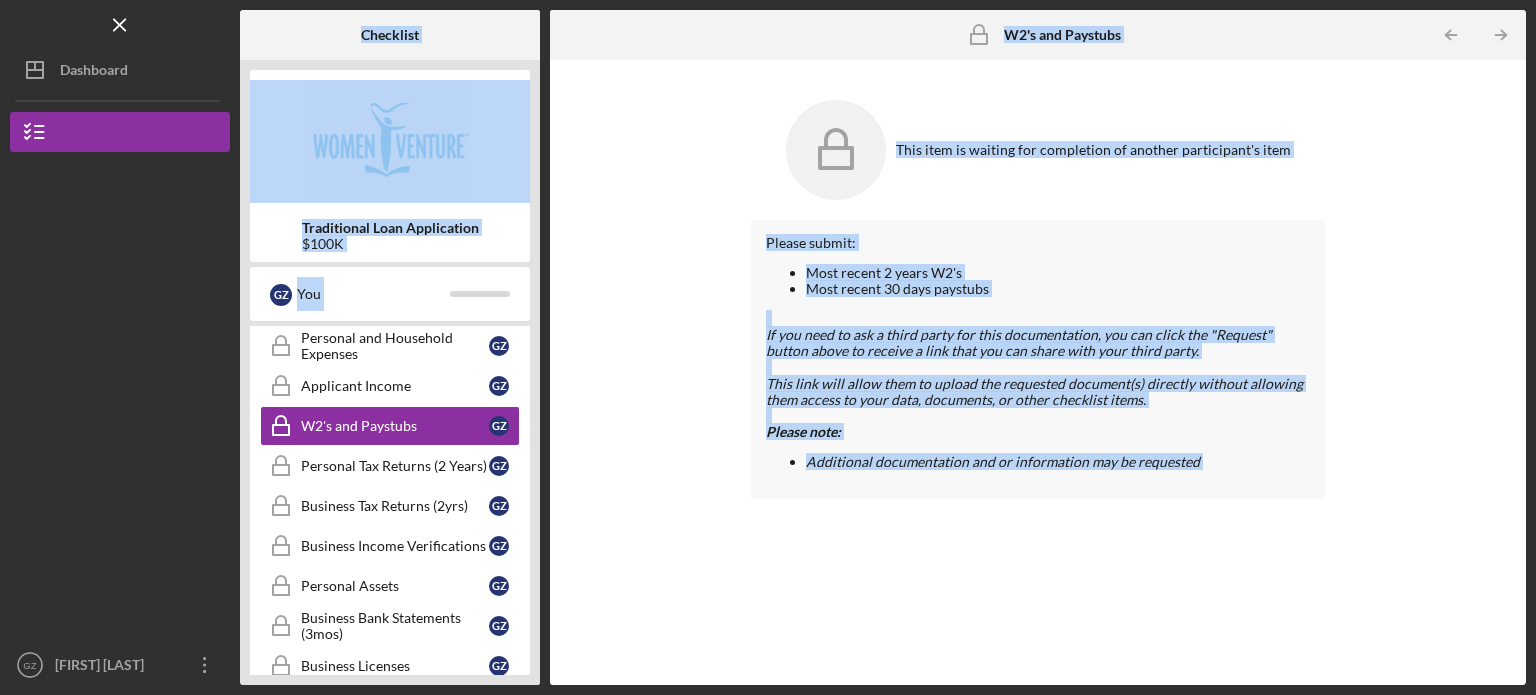 click on "Icon/Table Pagination Arrow" 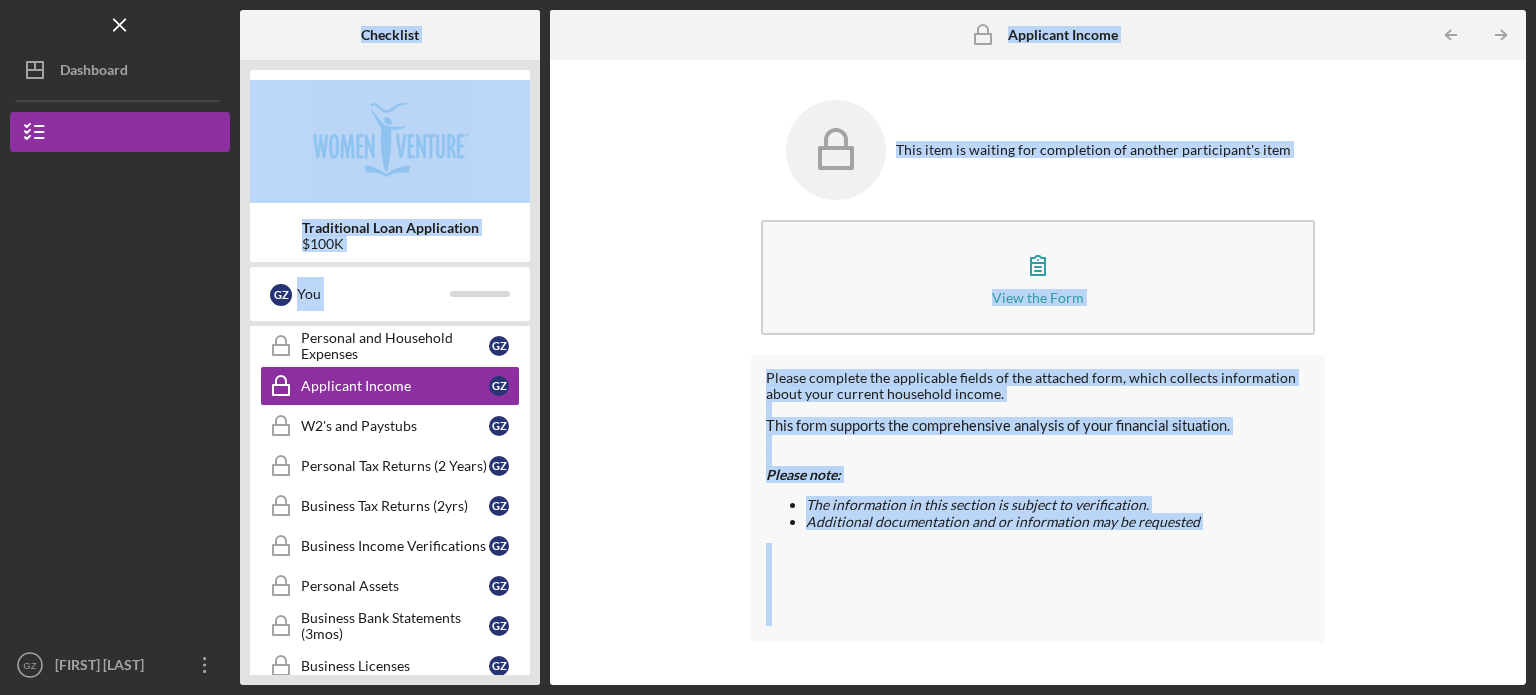 click on "Icon/Table Pagination Arrow" 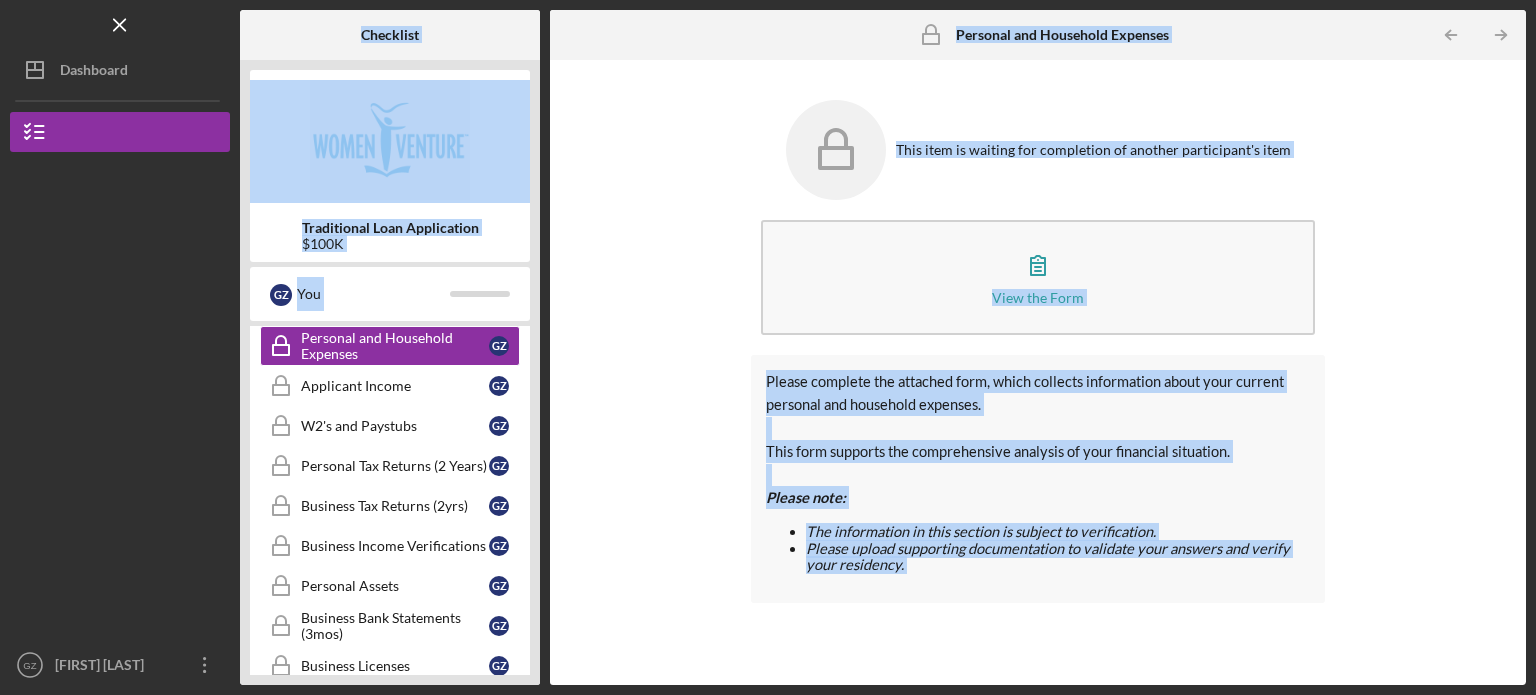 click on "Icon/Table Pagination Arrow" 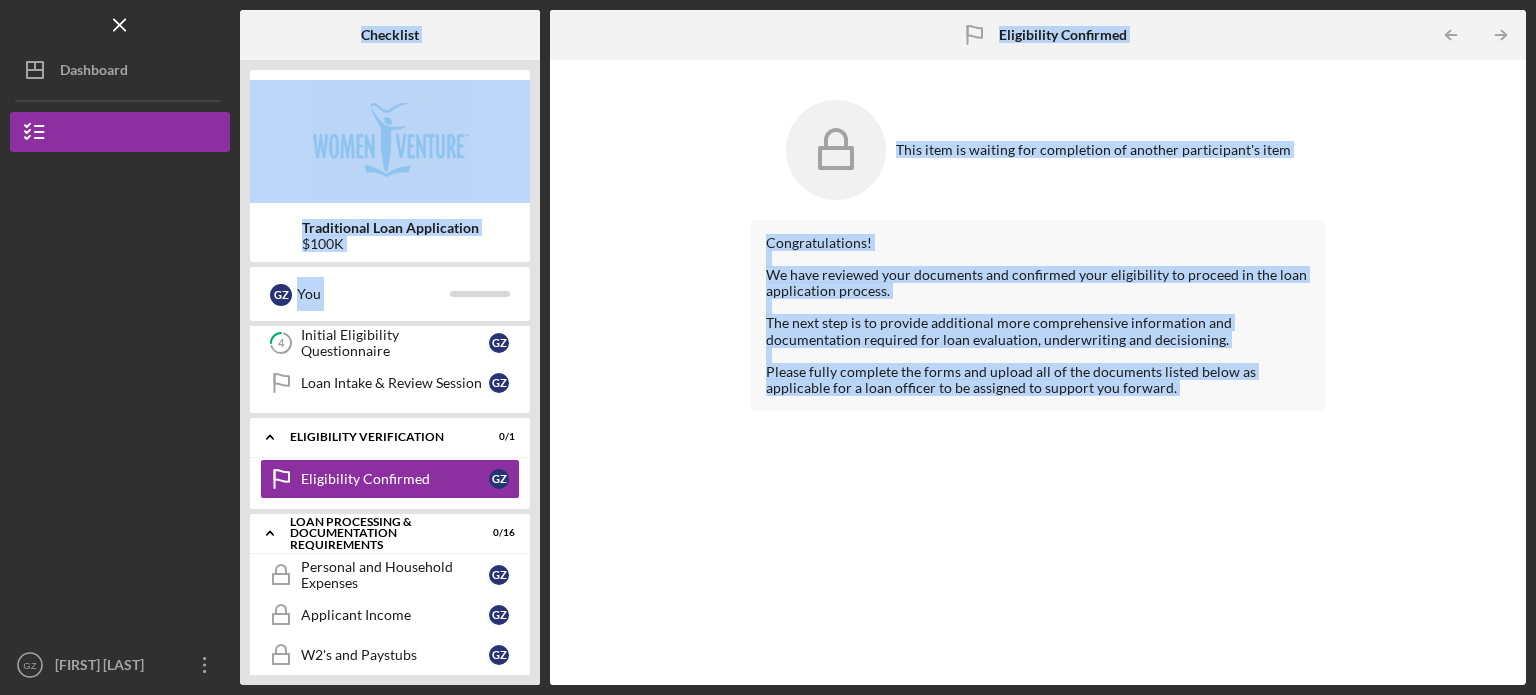 scroll, scrollTop: 140, scrollLeft: 0, axis: vertical 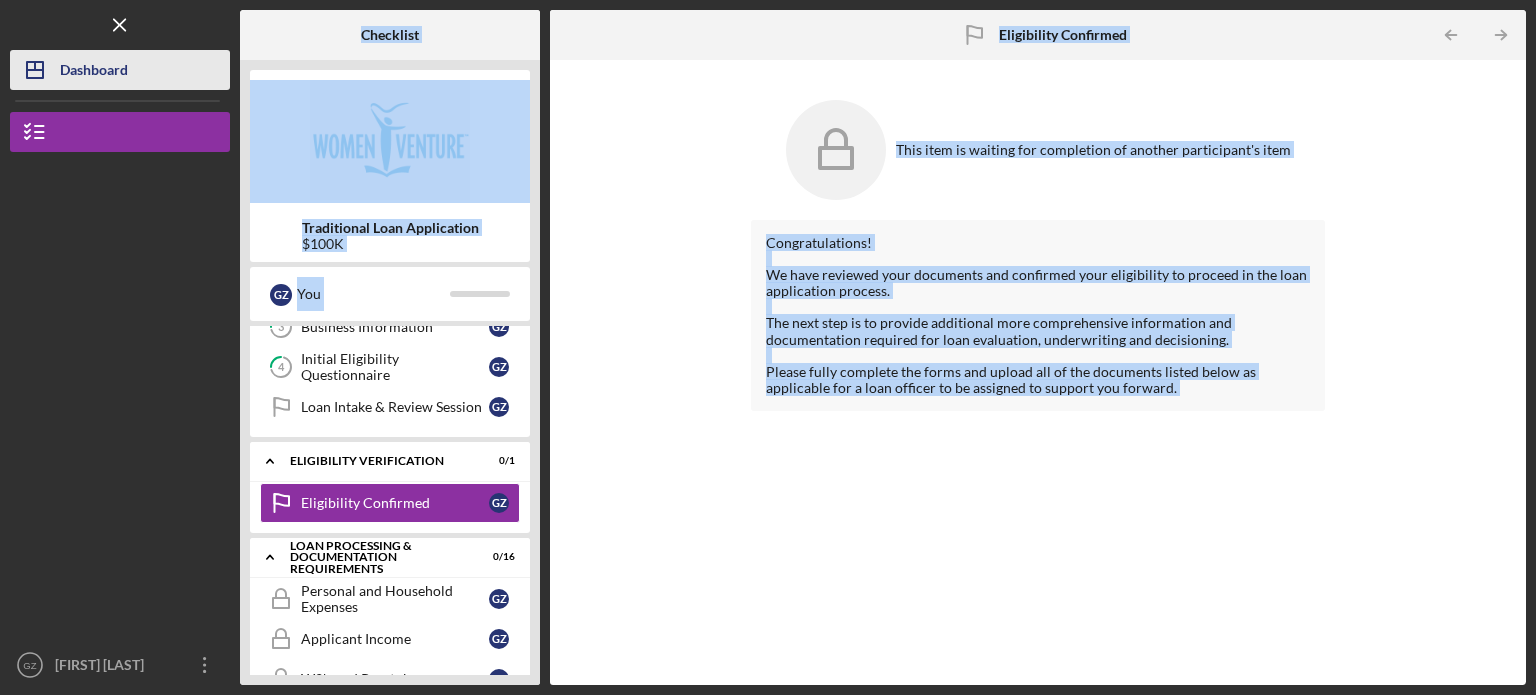click on "Dashboard" at bounding box center [94, 72] 